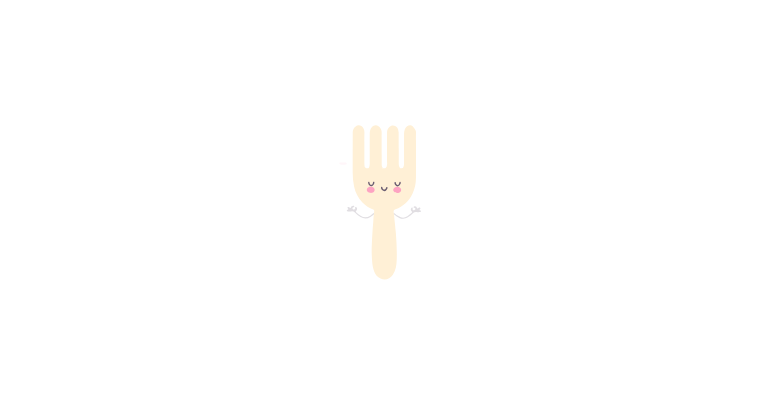 scroll, scrollTop: 0, scrollLeft: 0, axis: both 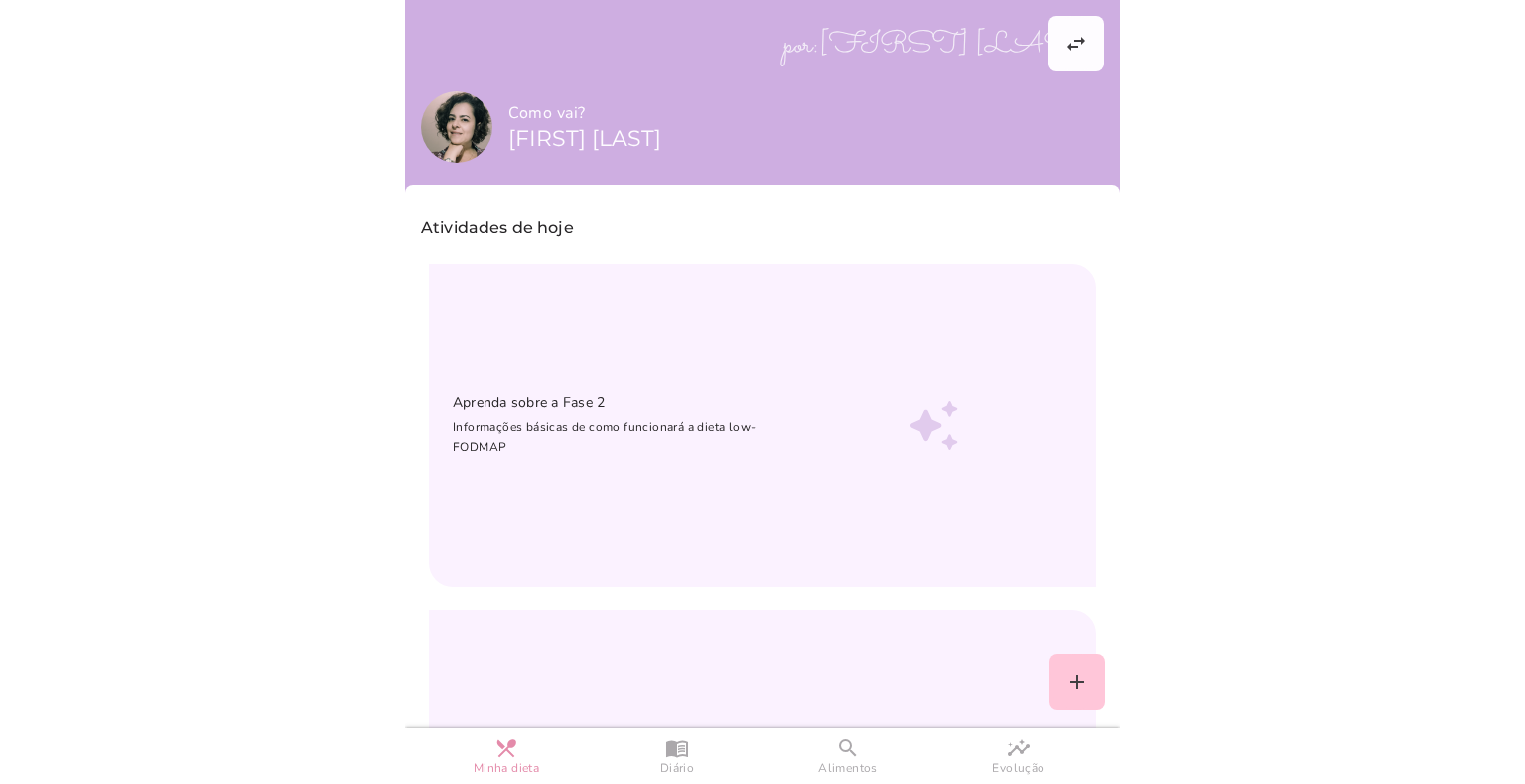 drag, startPoint x: 697, startPoint y: 3, endPoint x: 830, endPoint y: 735, distance: 743.98454 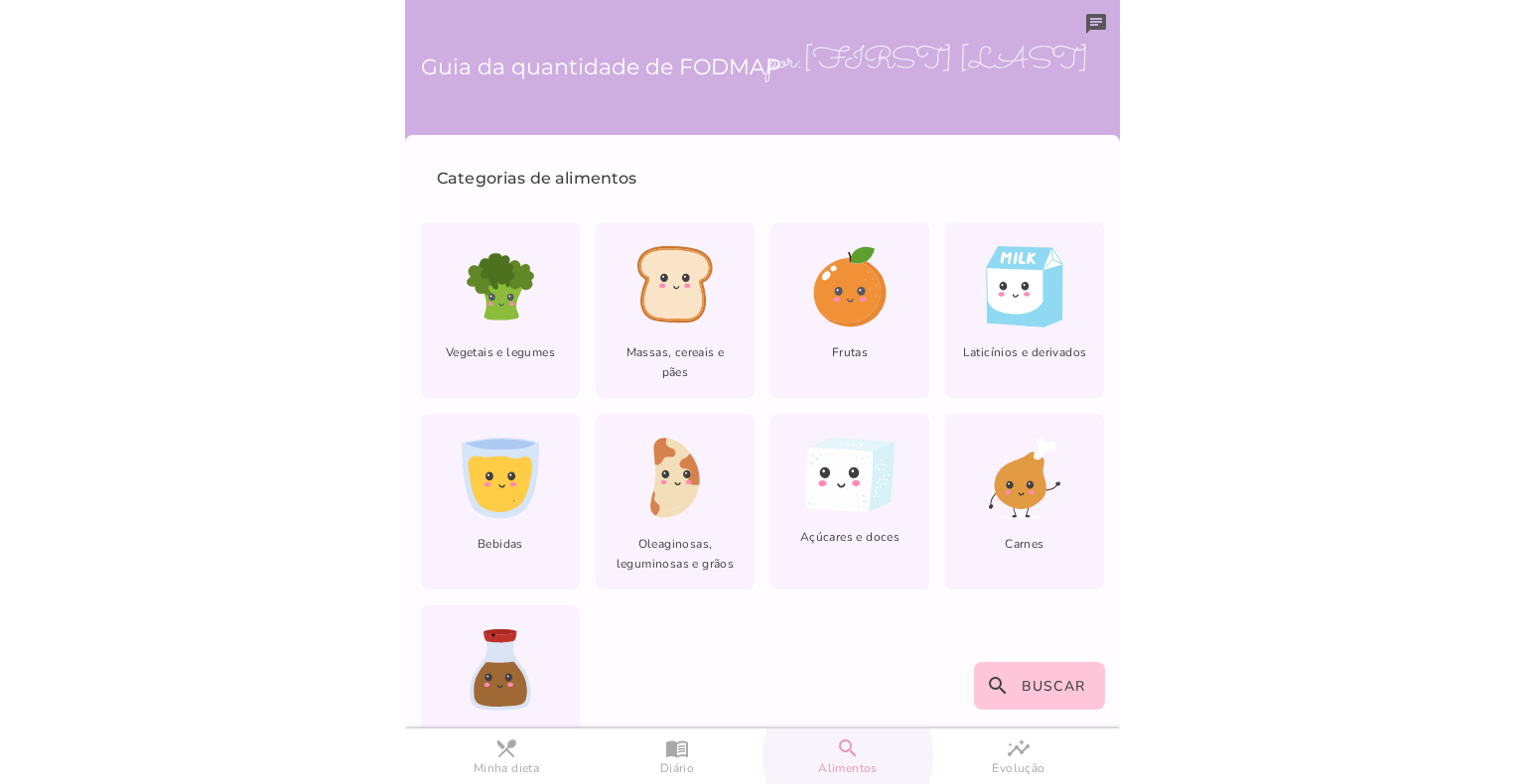 click on "search" at bounding box center [0, 0] 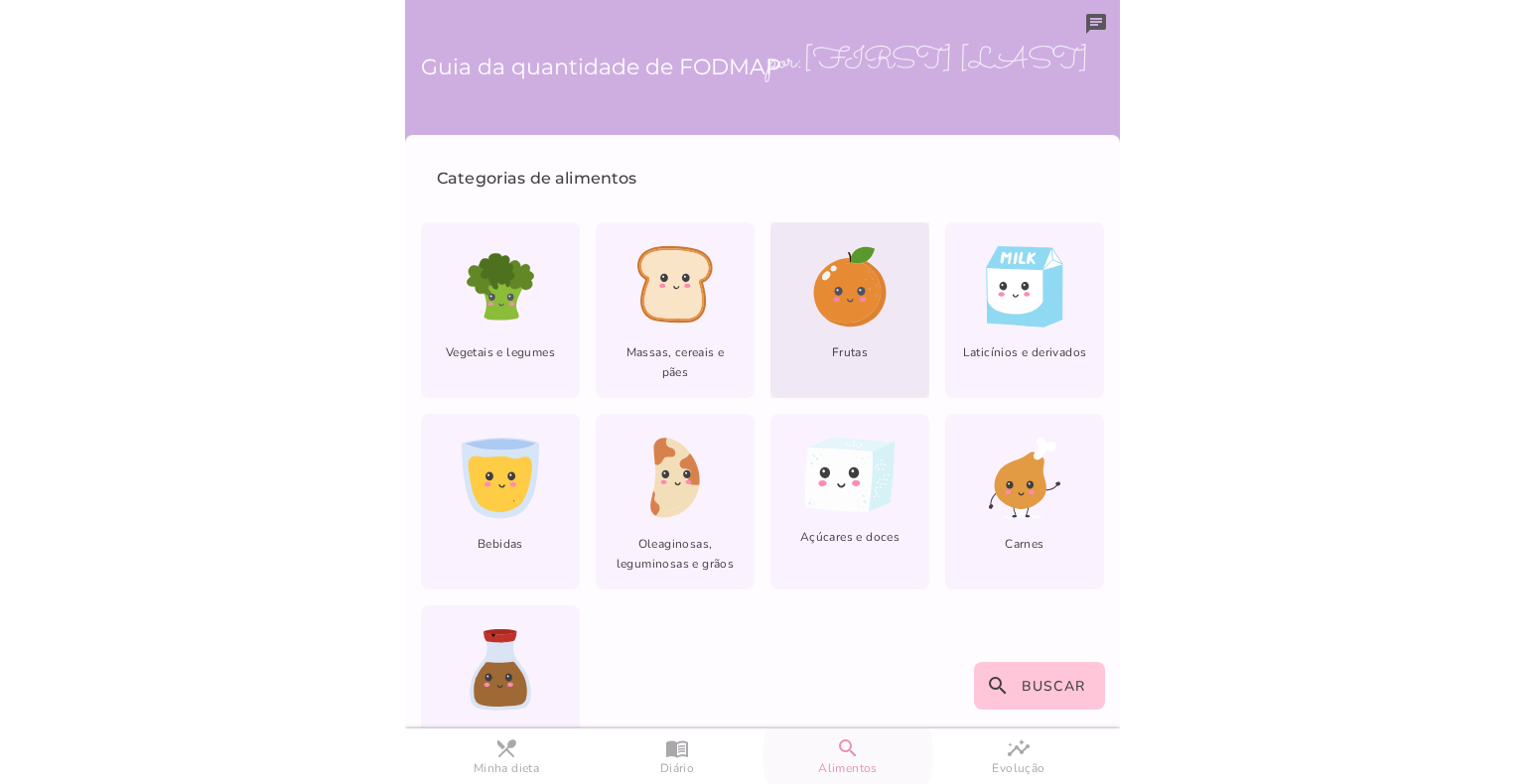 click 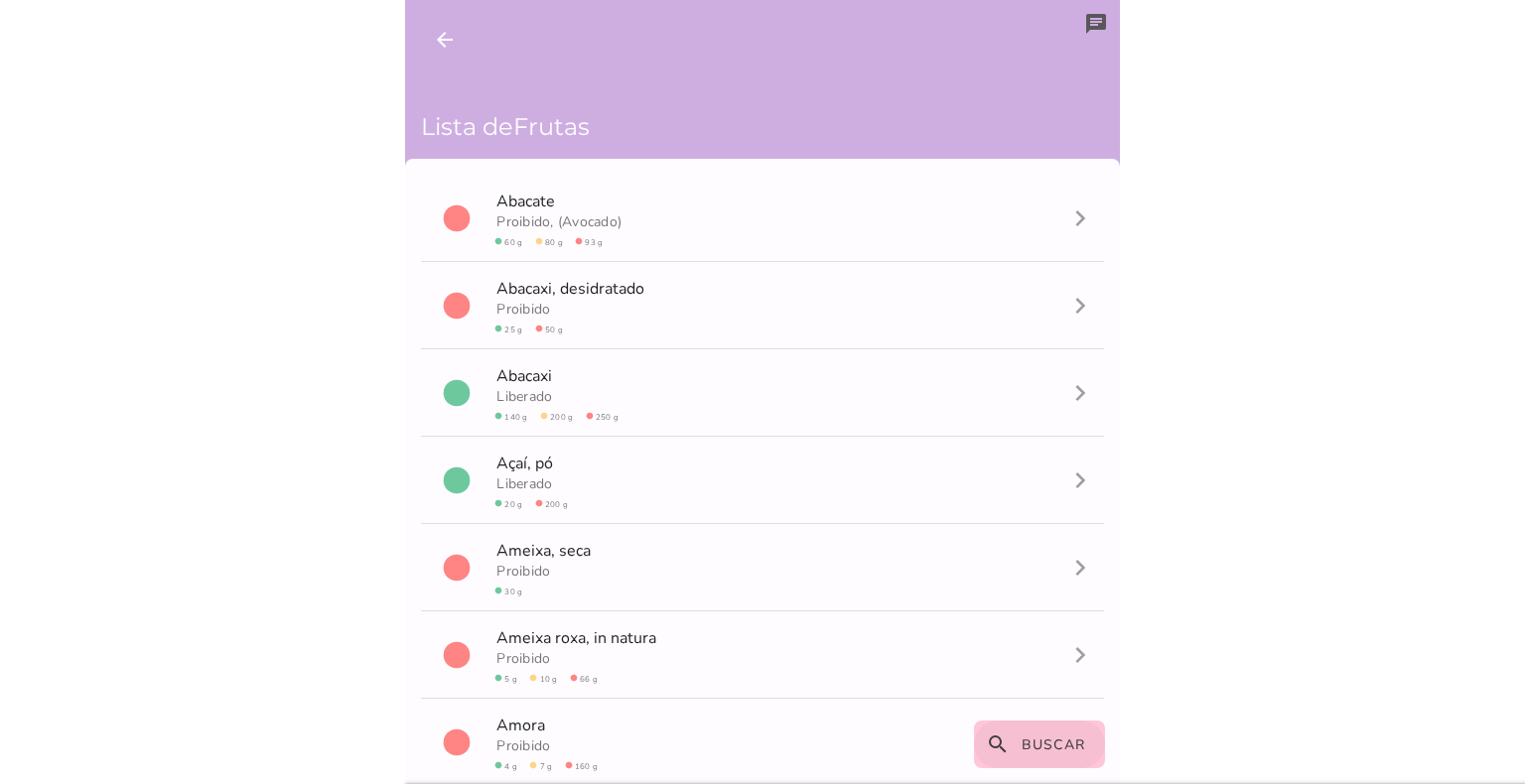 click on "Buscar" at bounding box center (1053, 744) 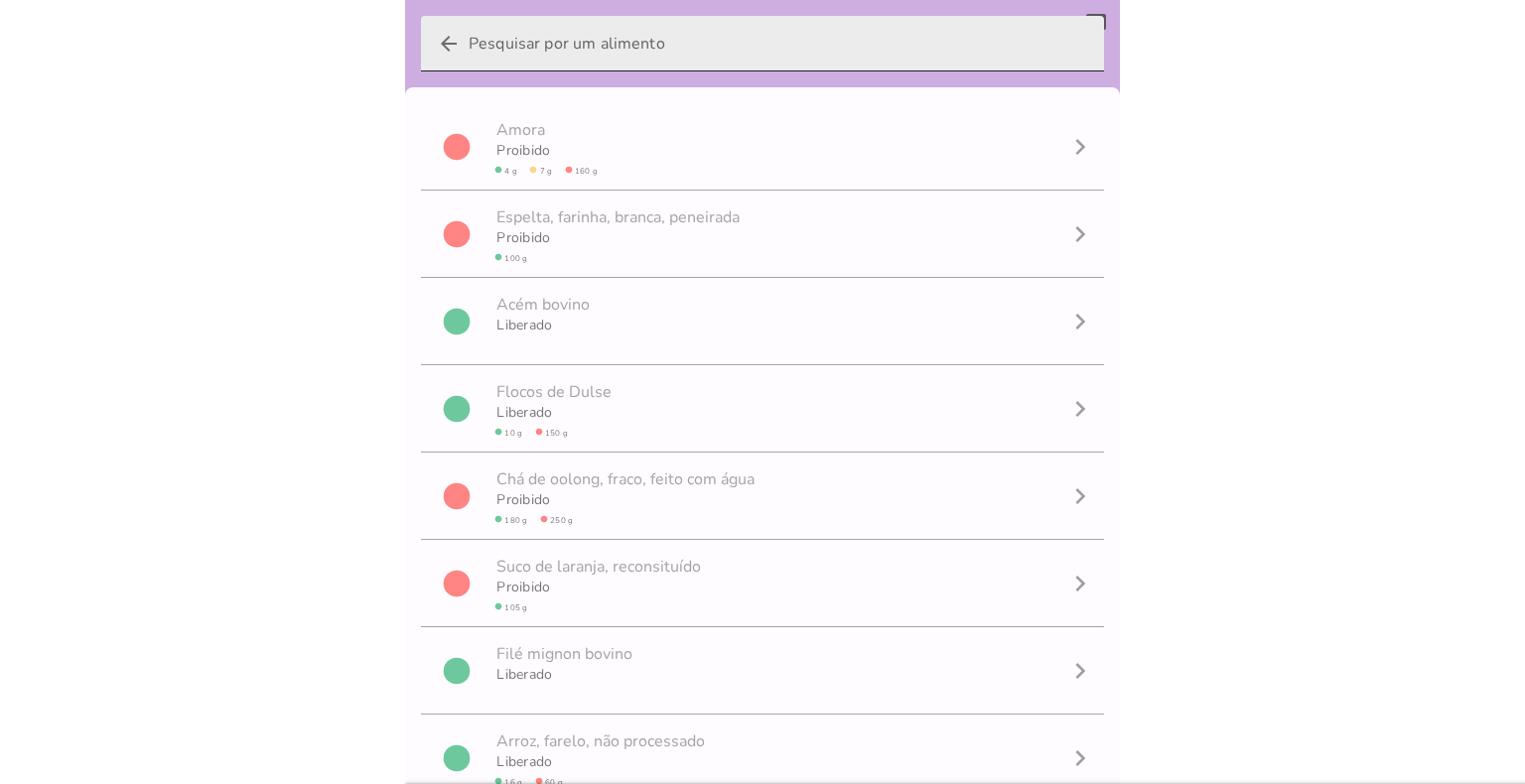 click on "arrow_back" at bounding box center (778, 44) 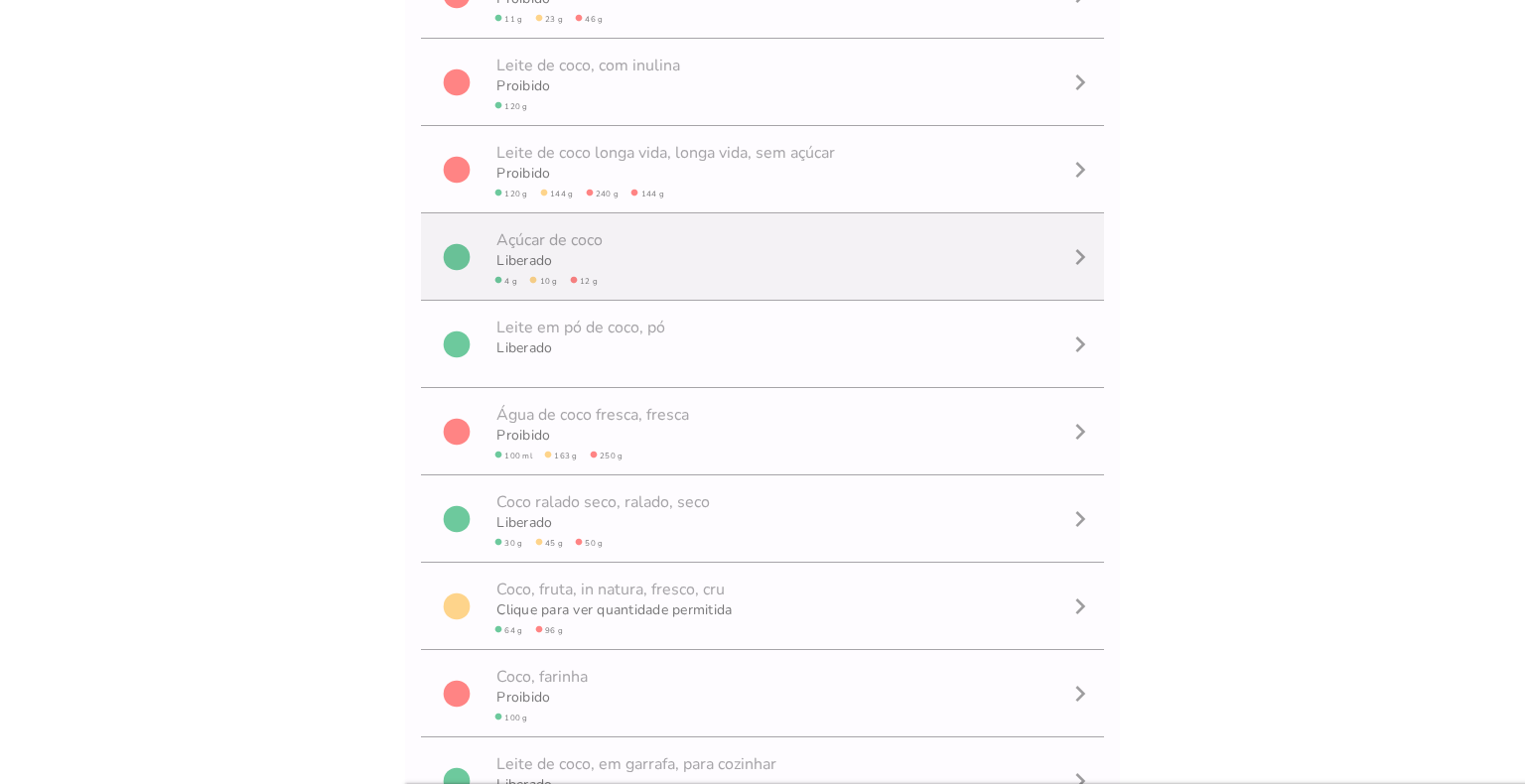 scroll, scrollTop: 382, scrollLeft: 0, axis: vertical 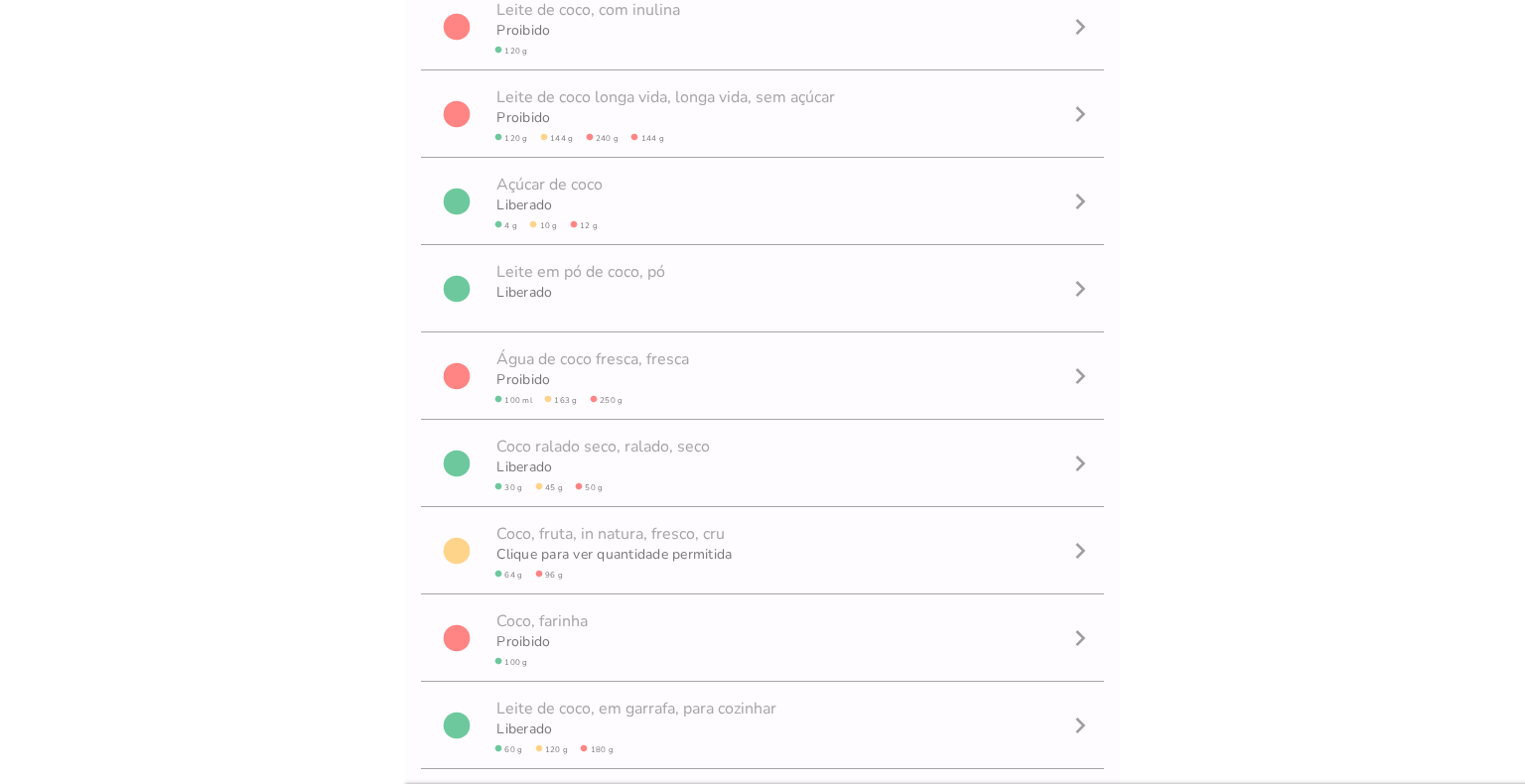 type on "coco" 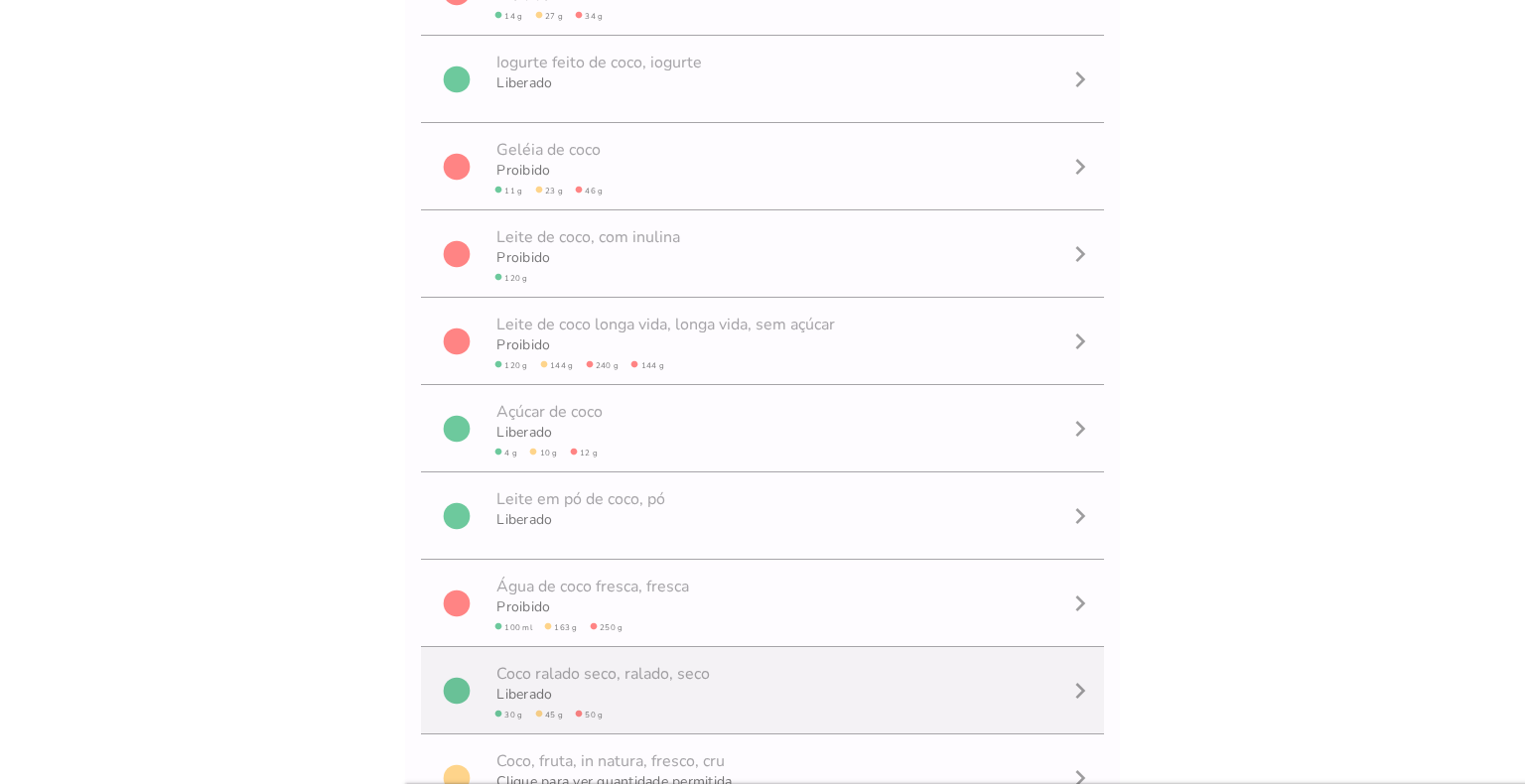 scroll, scrollTop: 0, scrollLeft: 0, axis: both 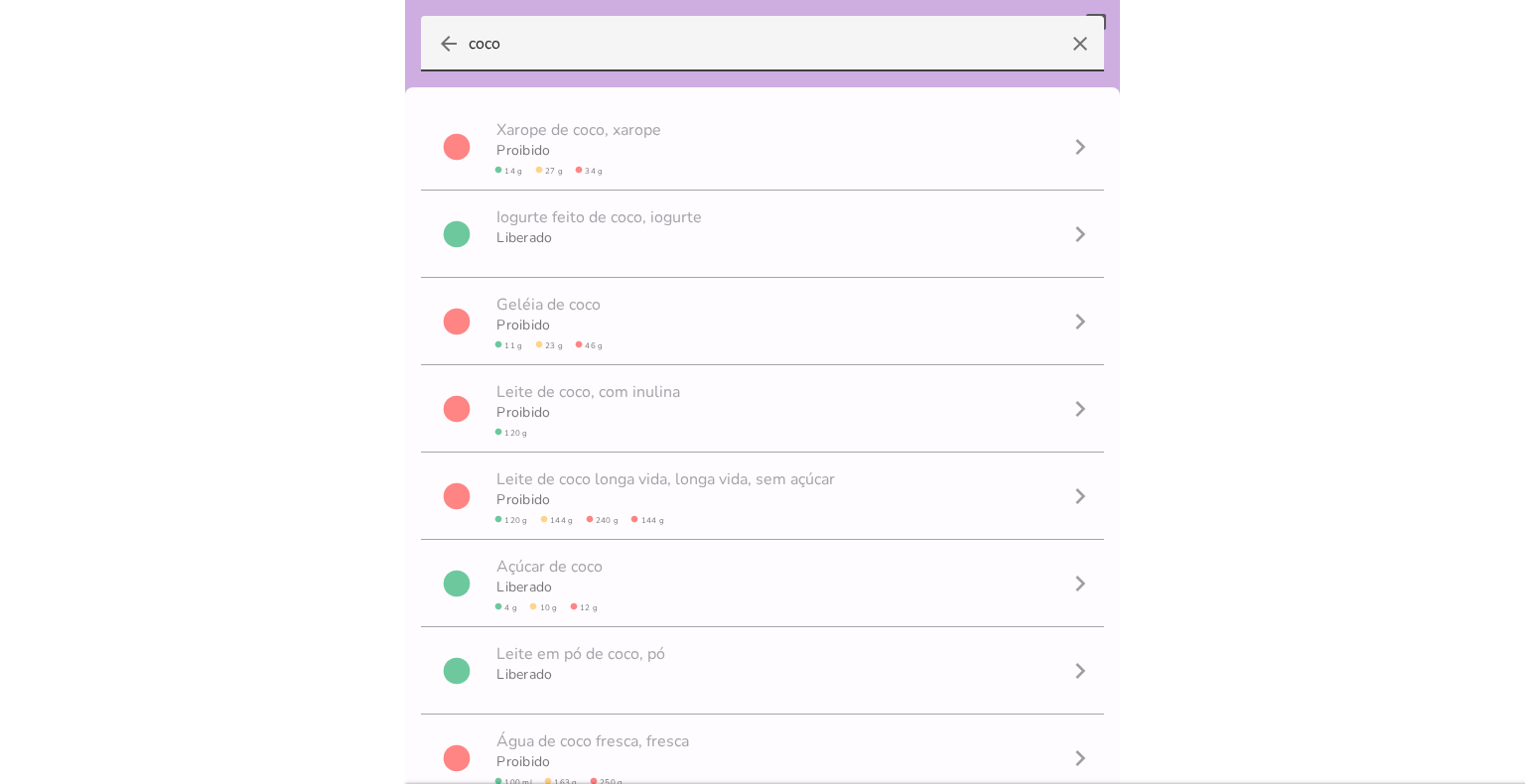 drag, startPoint x: 553, startPoint y: 42, endPoint x: 346, endPoint y: 45, distance: 207.02174 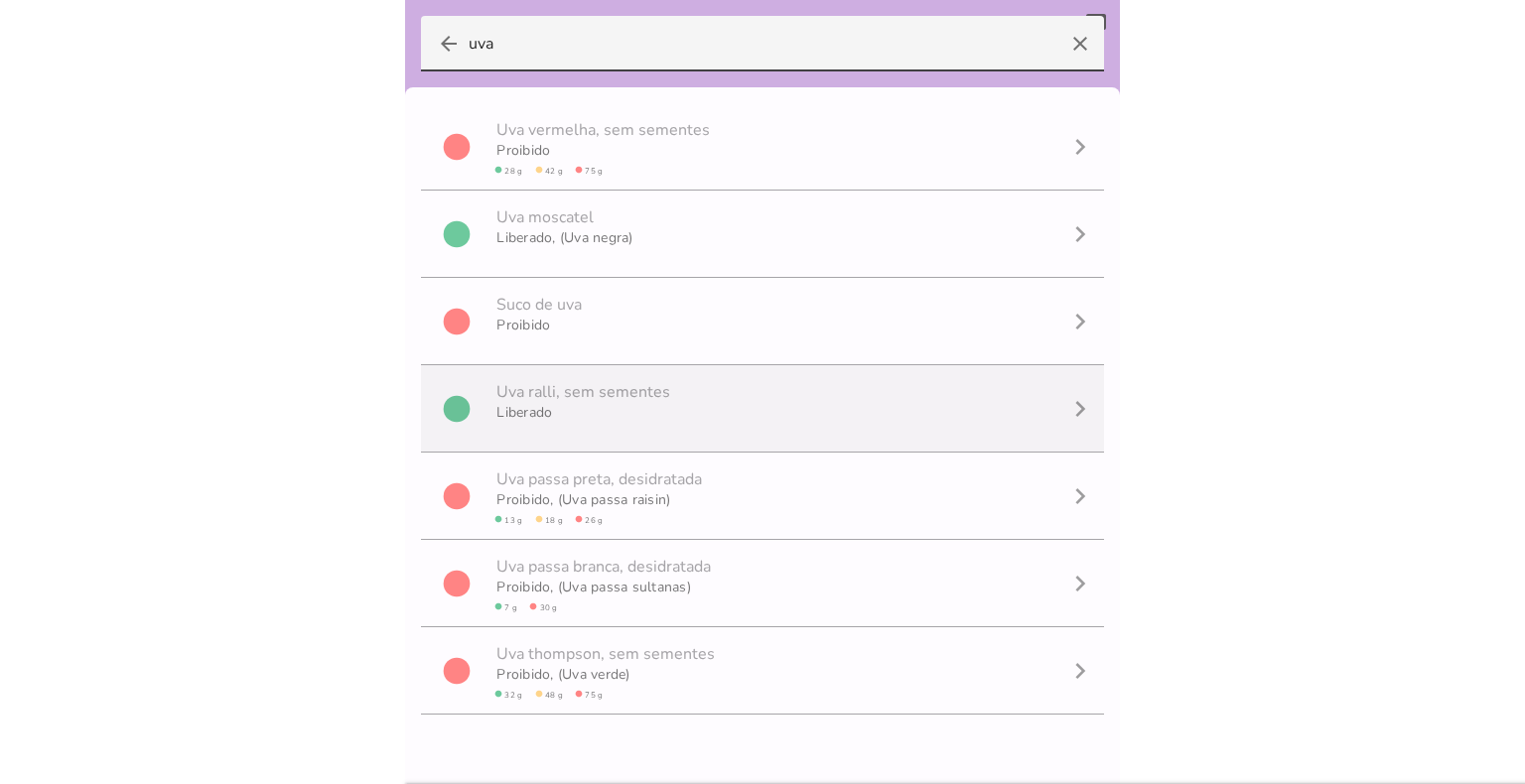 scroll, scrollTop: 0, scrollLeft: 0, axis: both 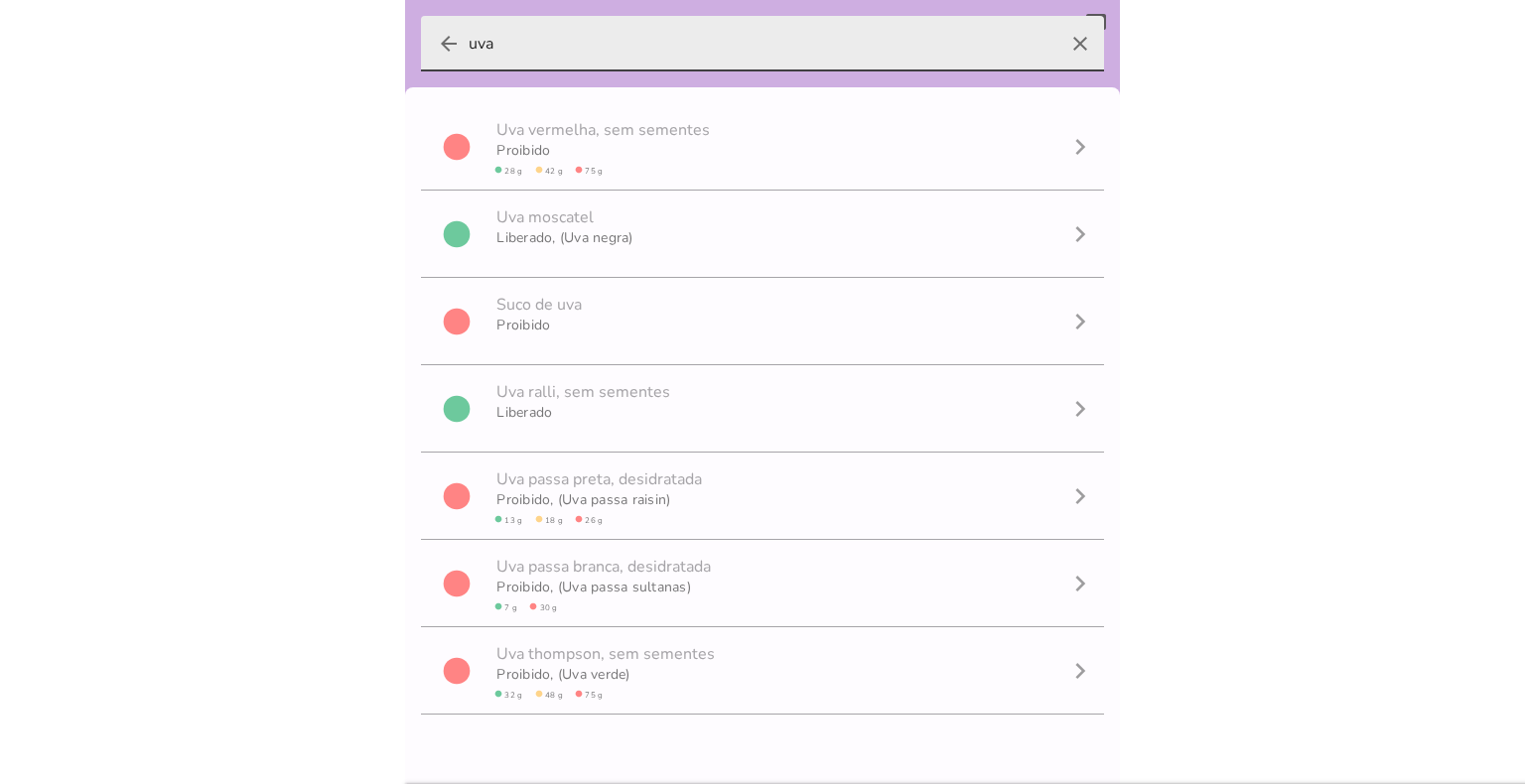 type on "uva" 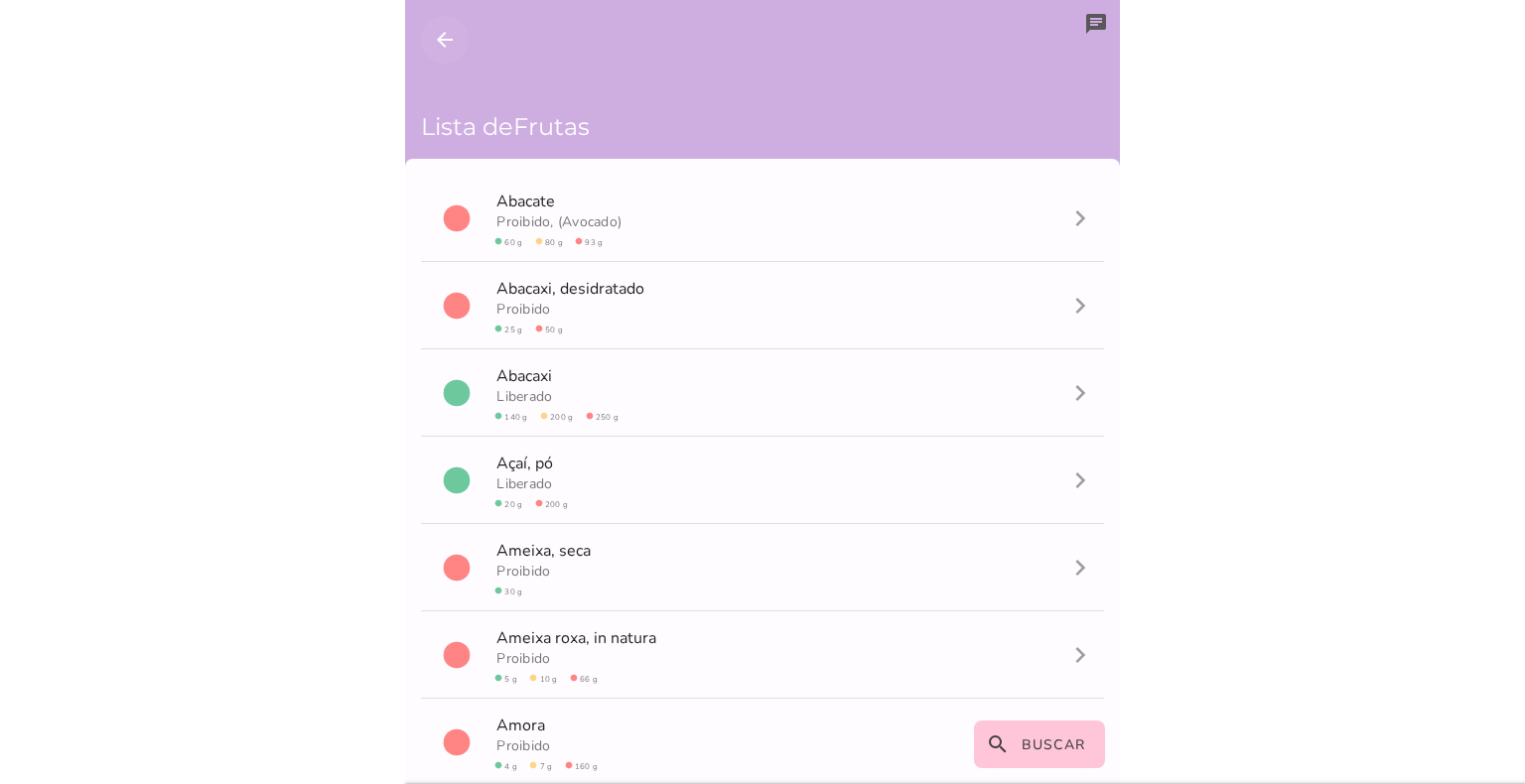 click on "arrow_back" at bounding box center (445, 40) 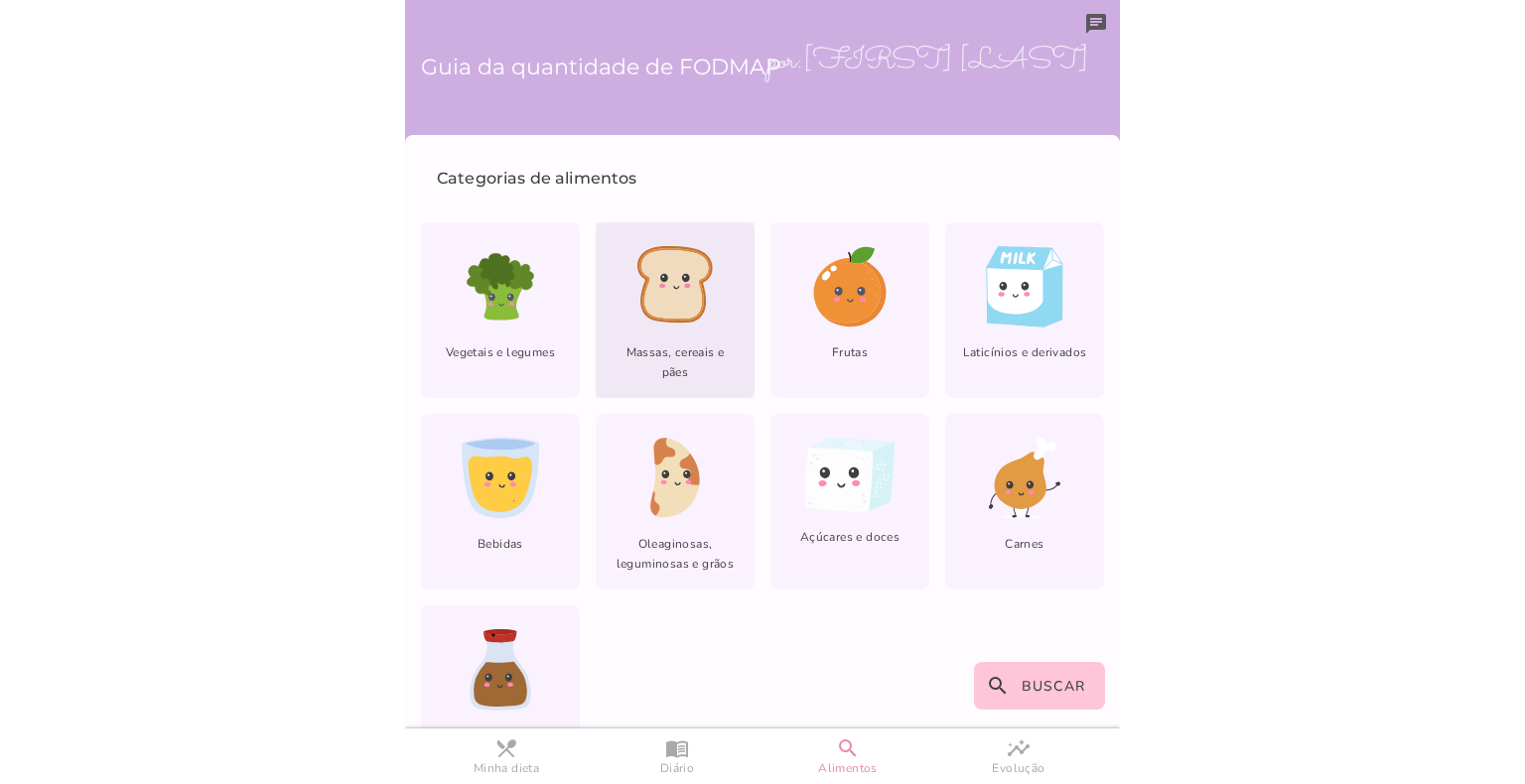 click 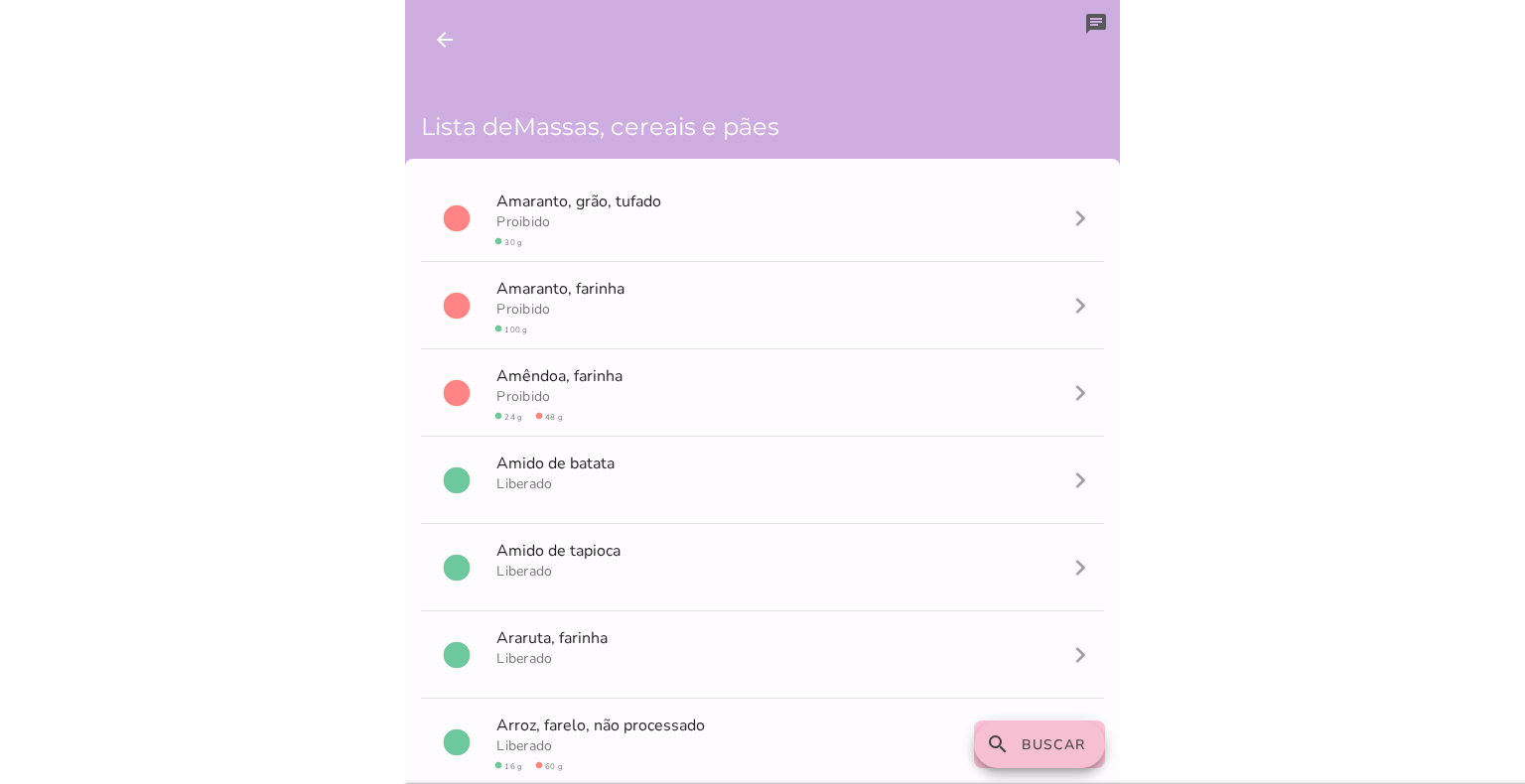 click on "search Buscar" at bounding box center (1040, 744) 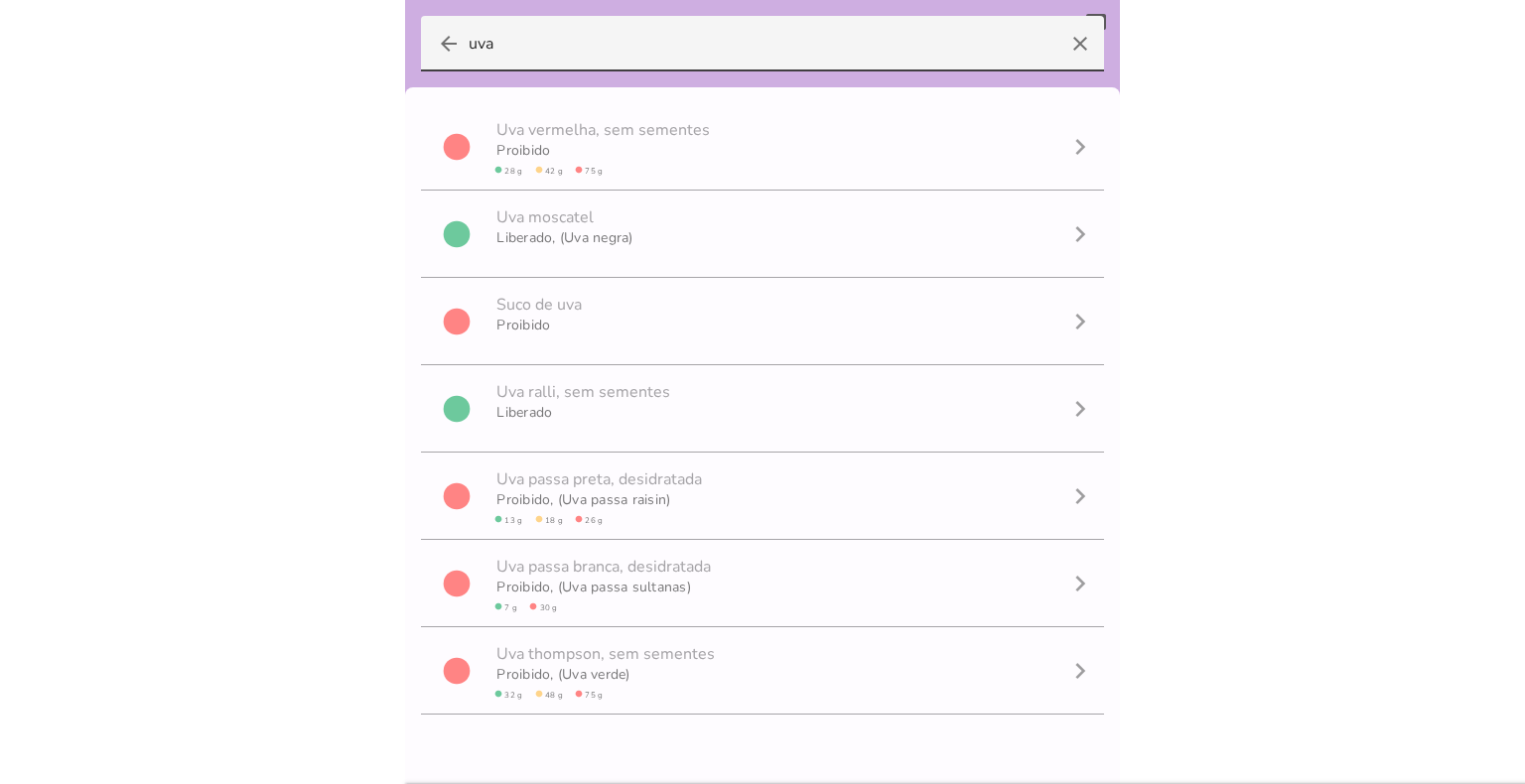 drag, startPoint x: 519, startPoint y: 50, endPoint x: 413, endPoint y: 45, distance: 106.11786 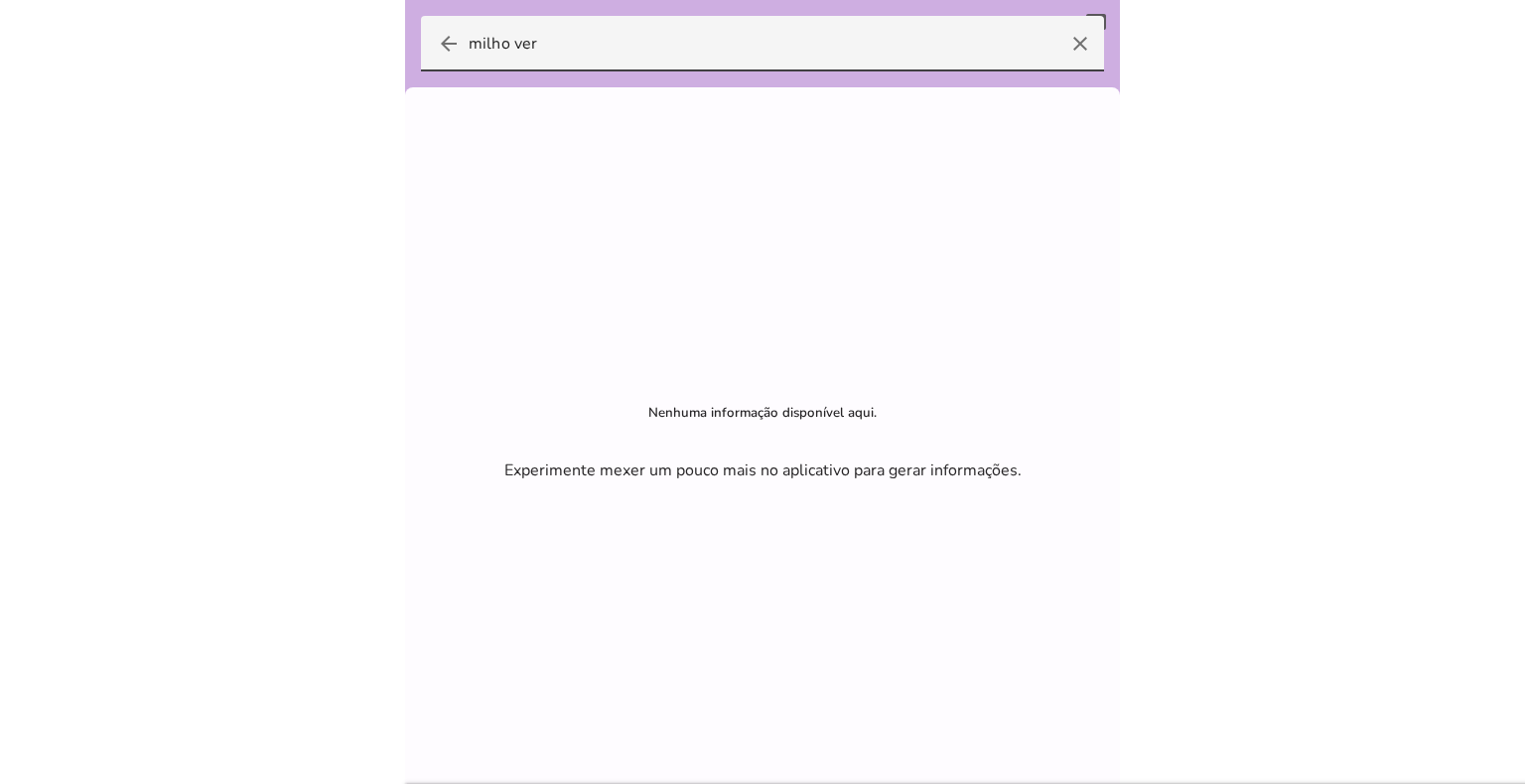 drag, startPoint x: 588, startPoint y: 53, endPoint x: 389, endPoint y: 34, distance: 199.90498 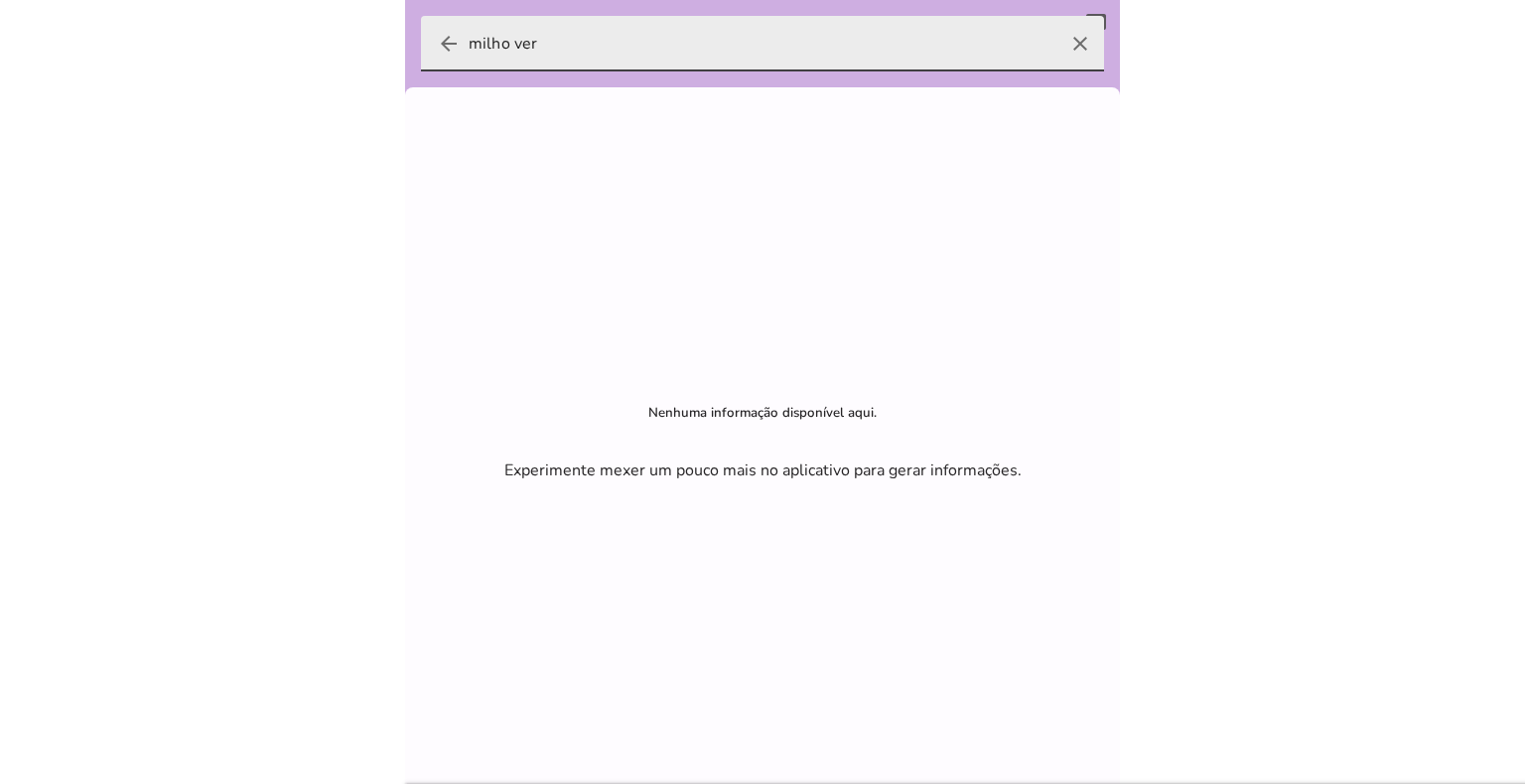 type on "milho ver" 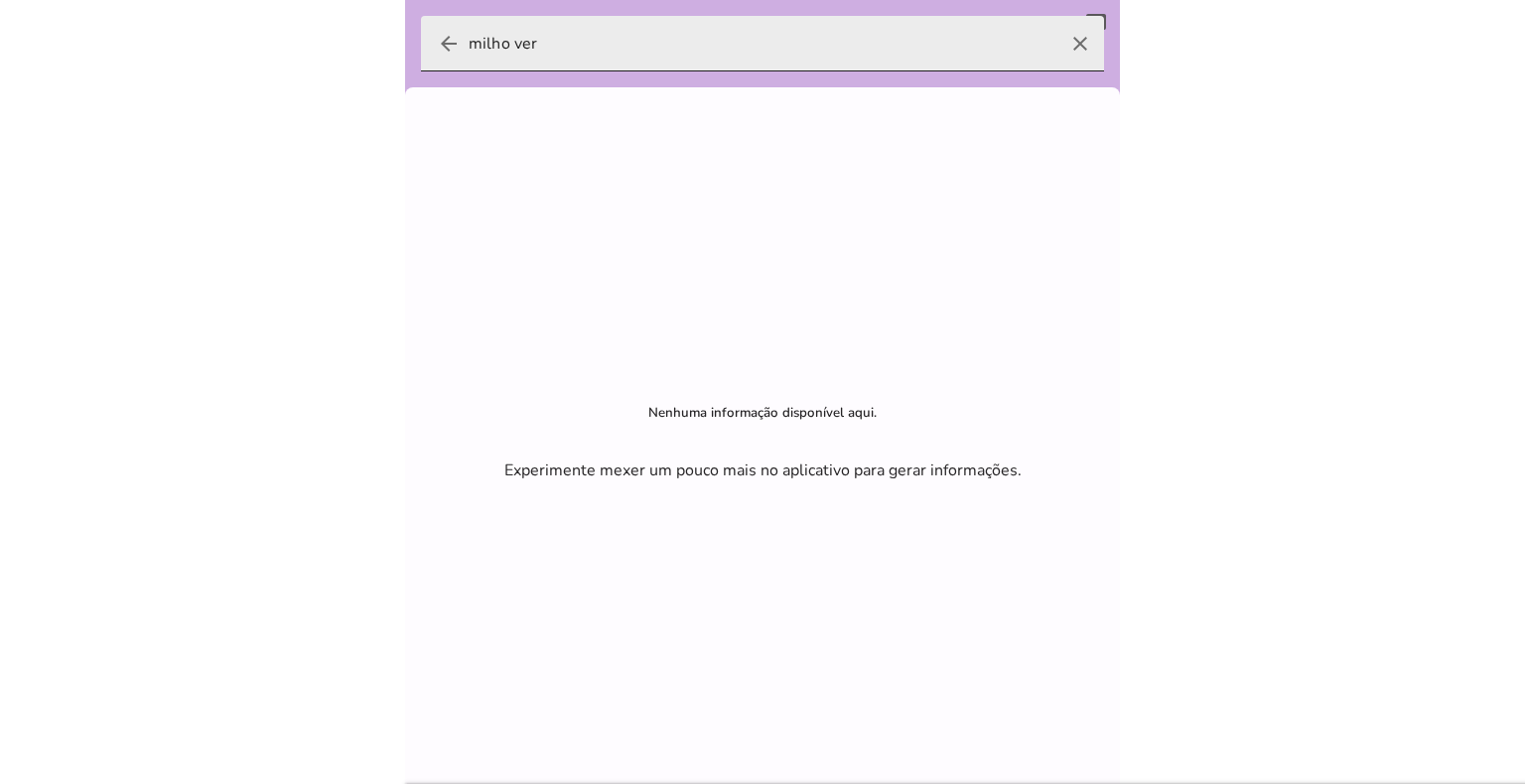 click on "arrow_back" at bounding box center [449, 44] 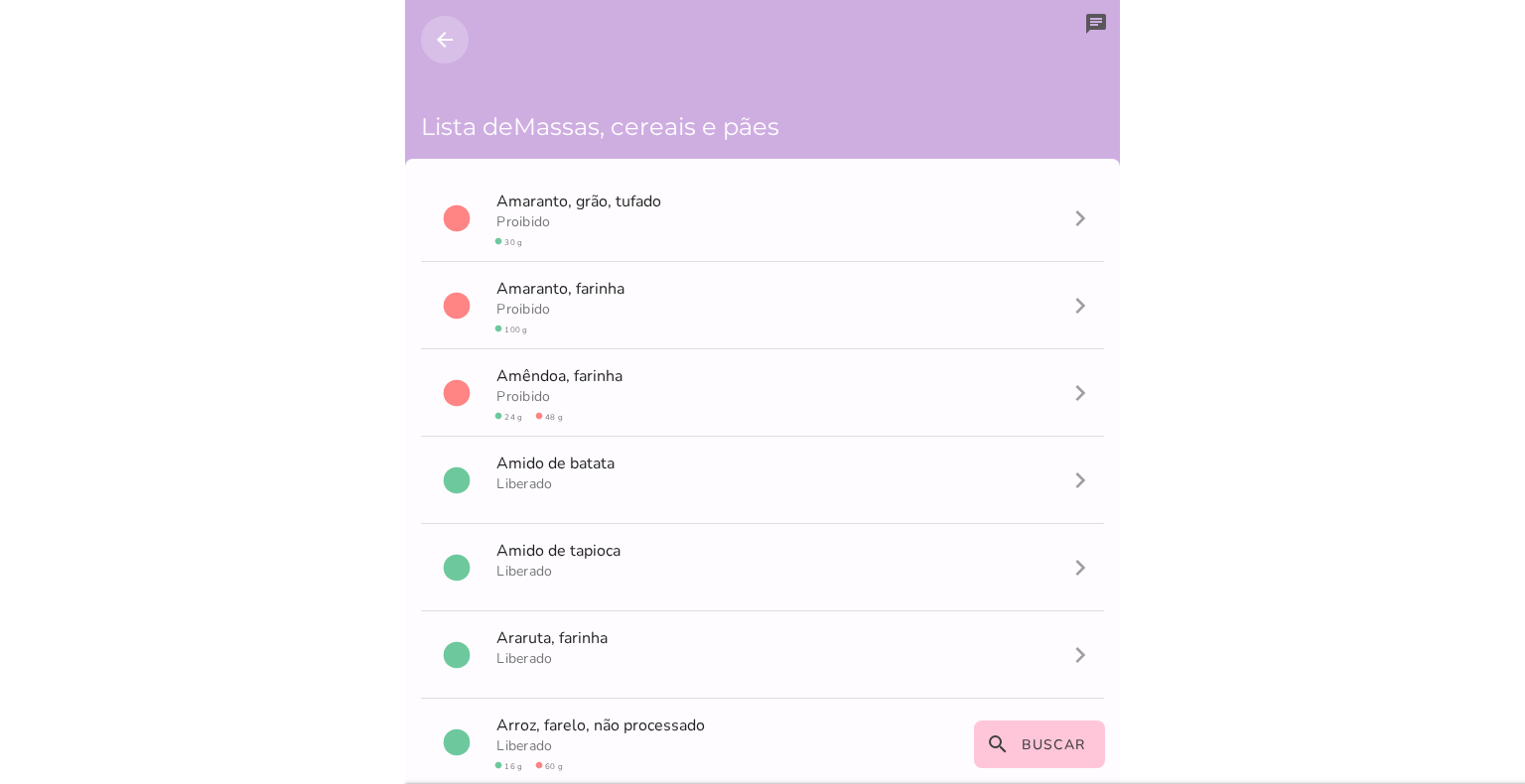click on "arrow_back" at bounding box center (445, 40) 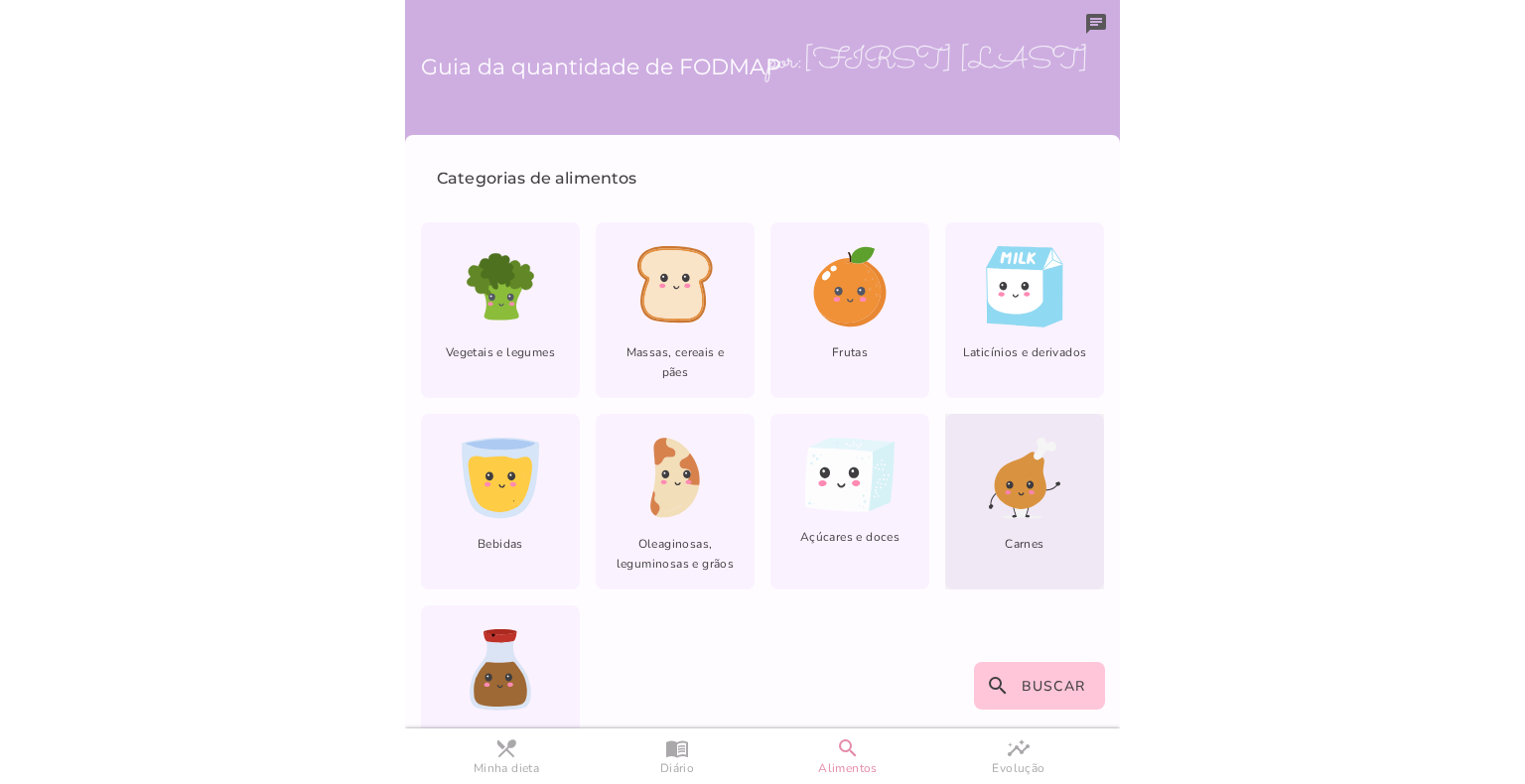 scroll, scrollTop: 67, scrollLeft: 0, axis: vertical 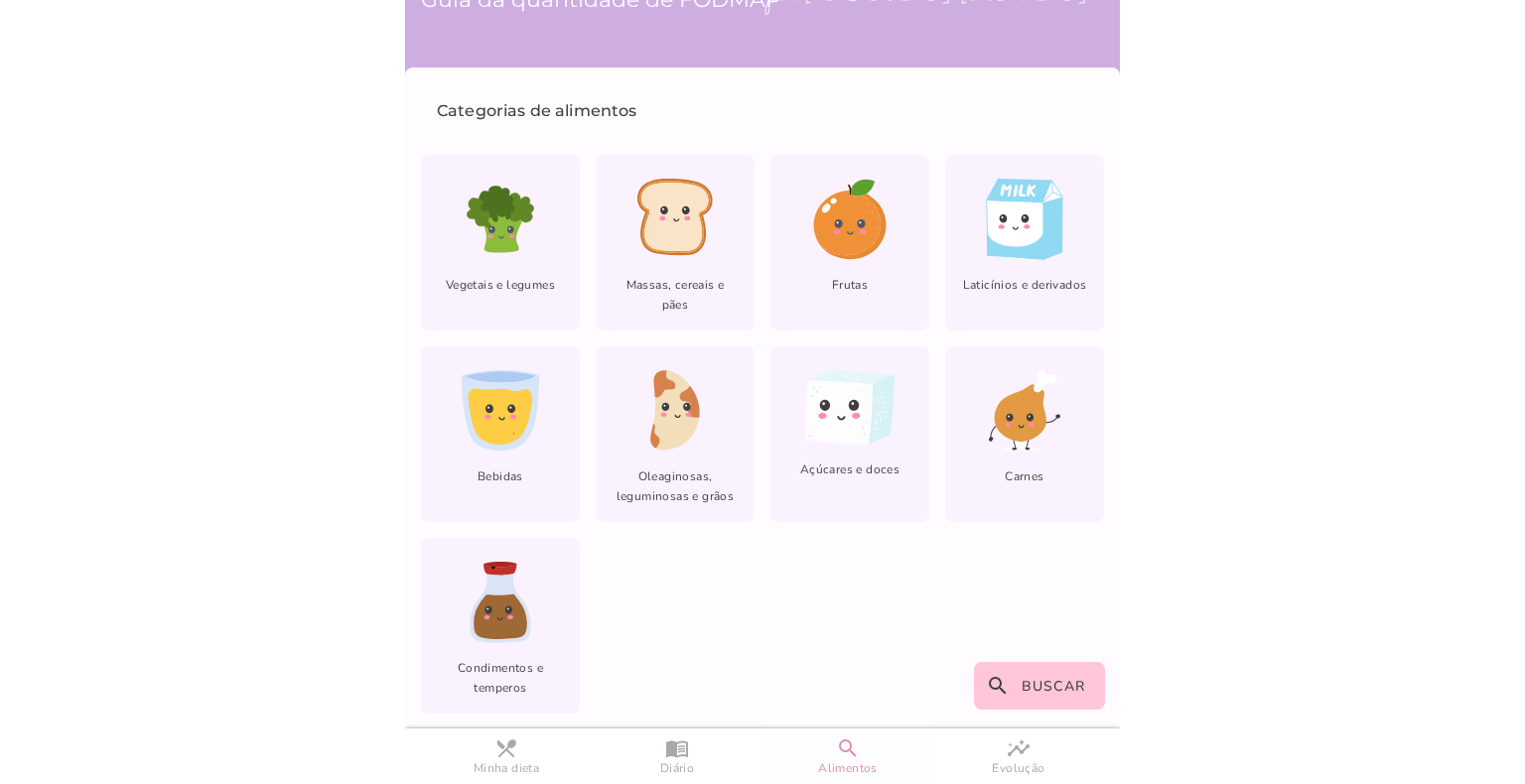 click on "search" at bounding box center [0, 0] 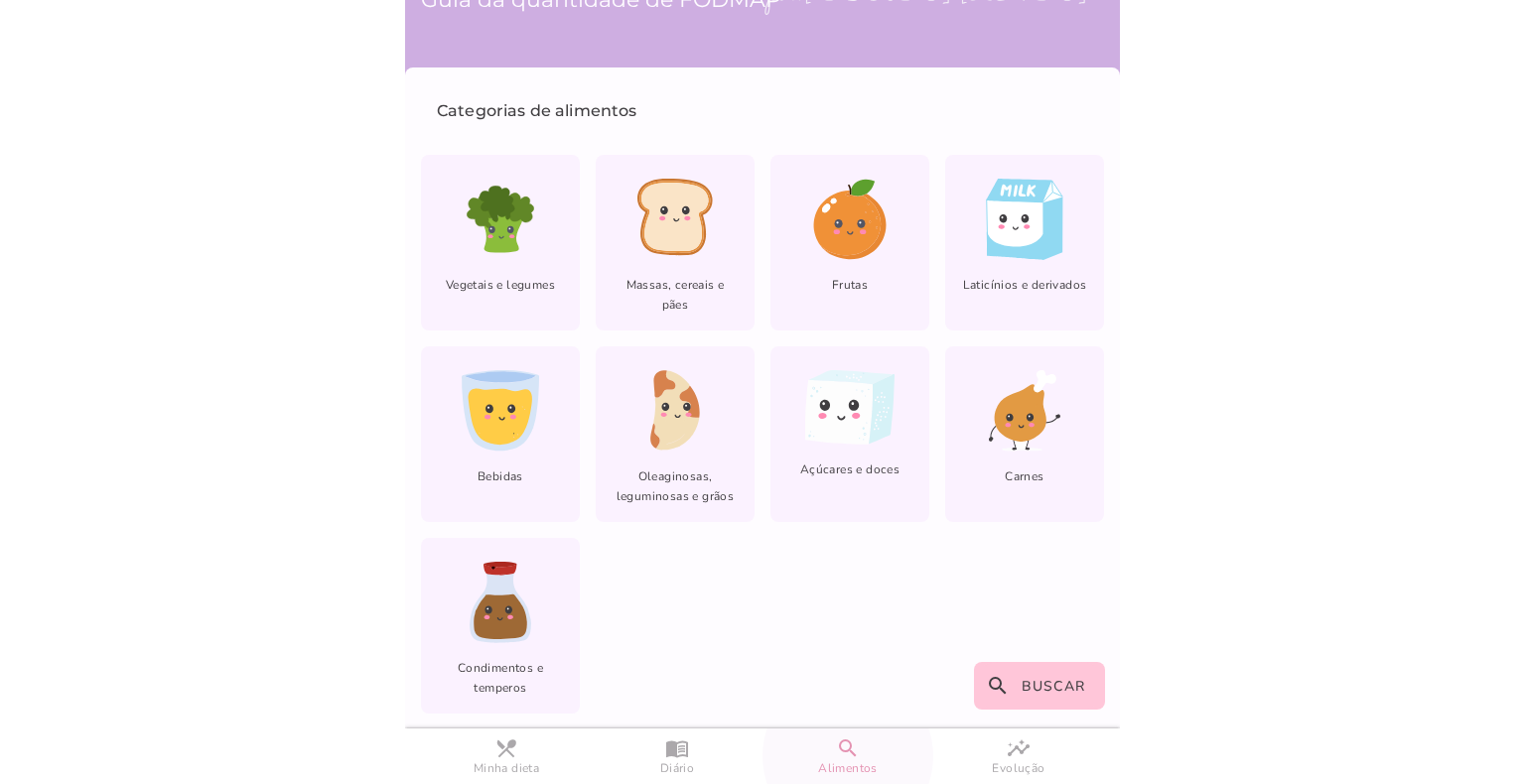 click on "search" at bounding box center [0, 0] 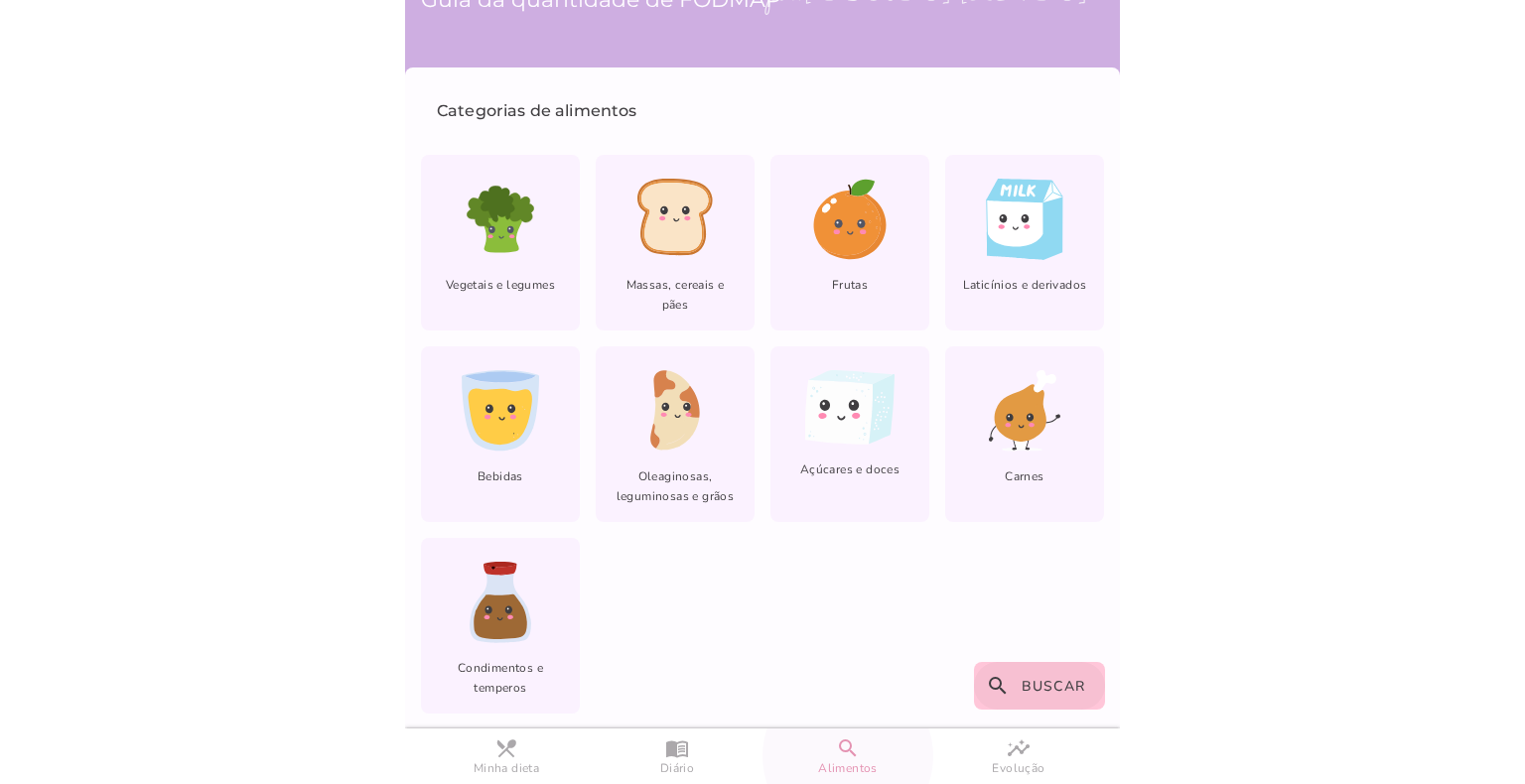 click on "search" at bounding box center (0, 0) 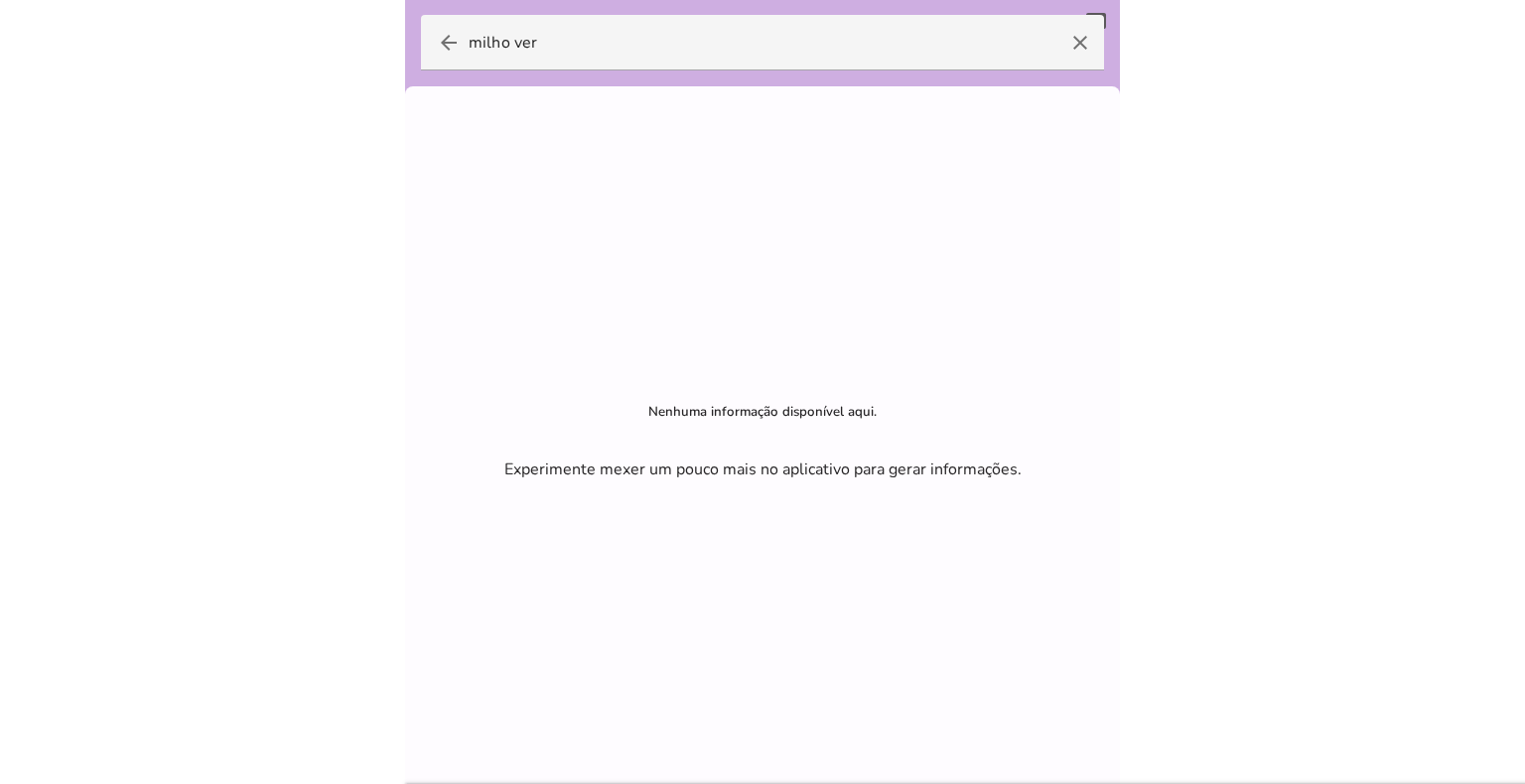 scroll, scrollTop: 0, scrollLeft: 0, axis: both 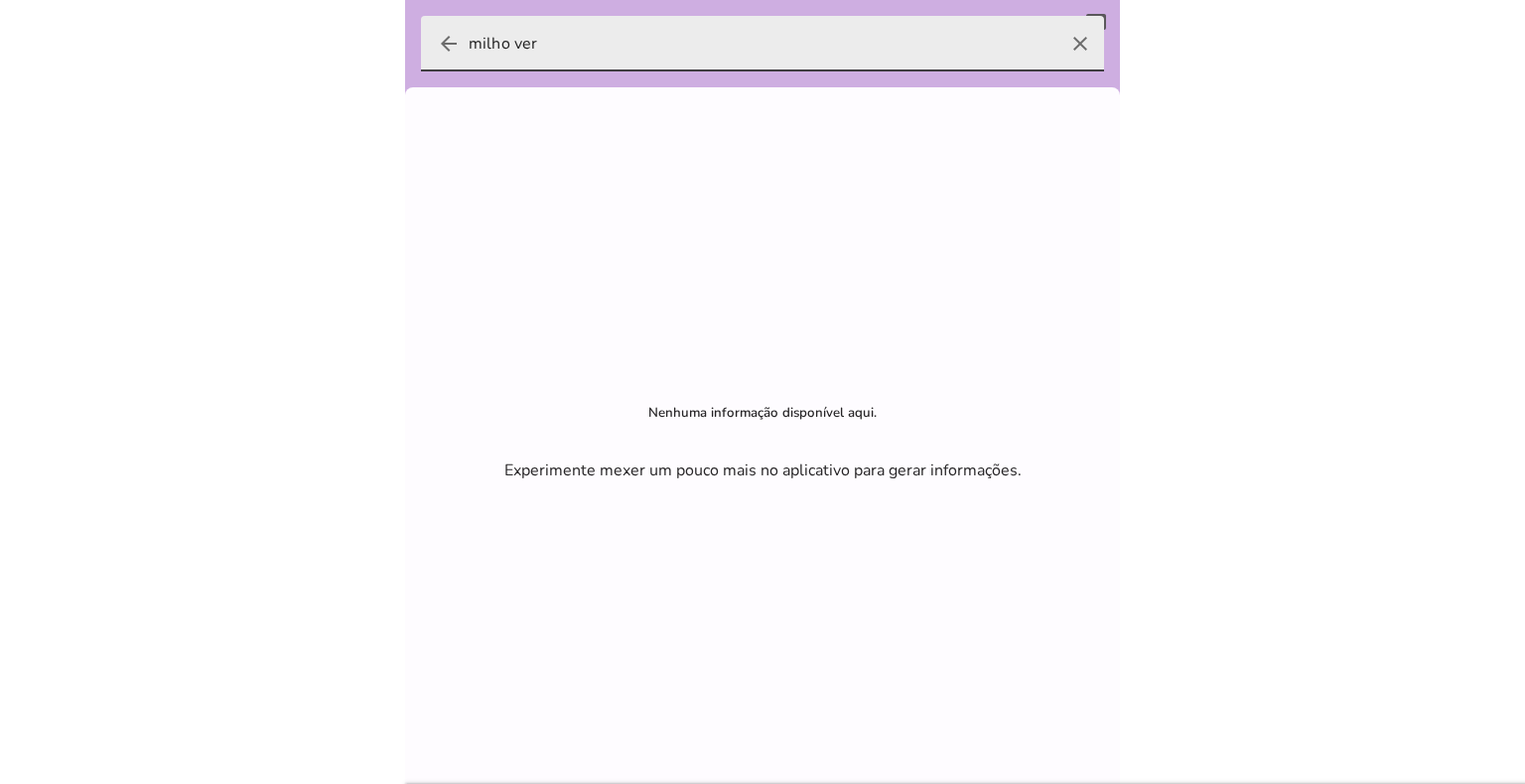 click on "milho ver" at bounding box center [762, 44] 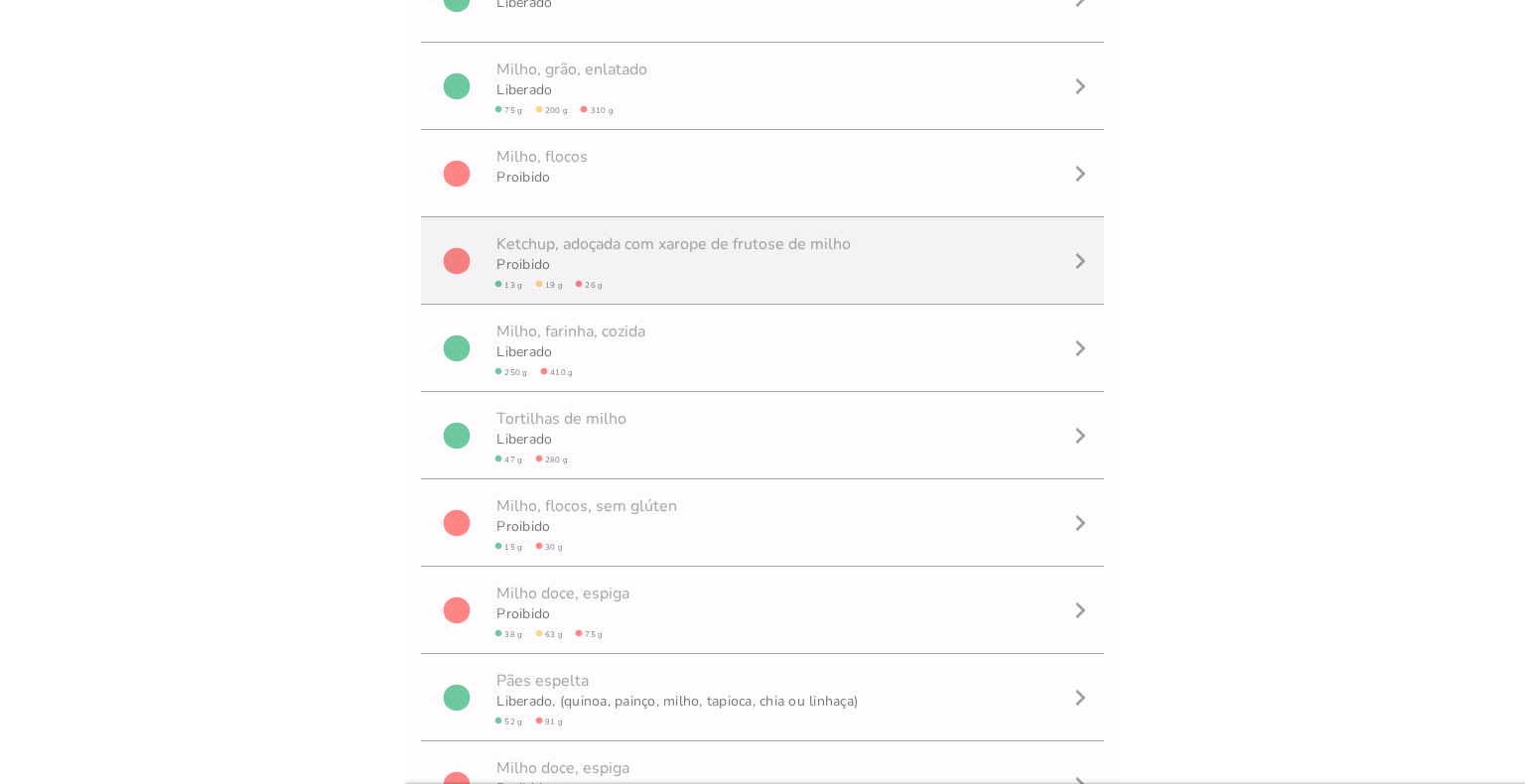 scroll, scrollTop: 0, scrollLeft: 0, axis: both 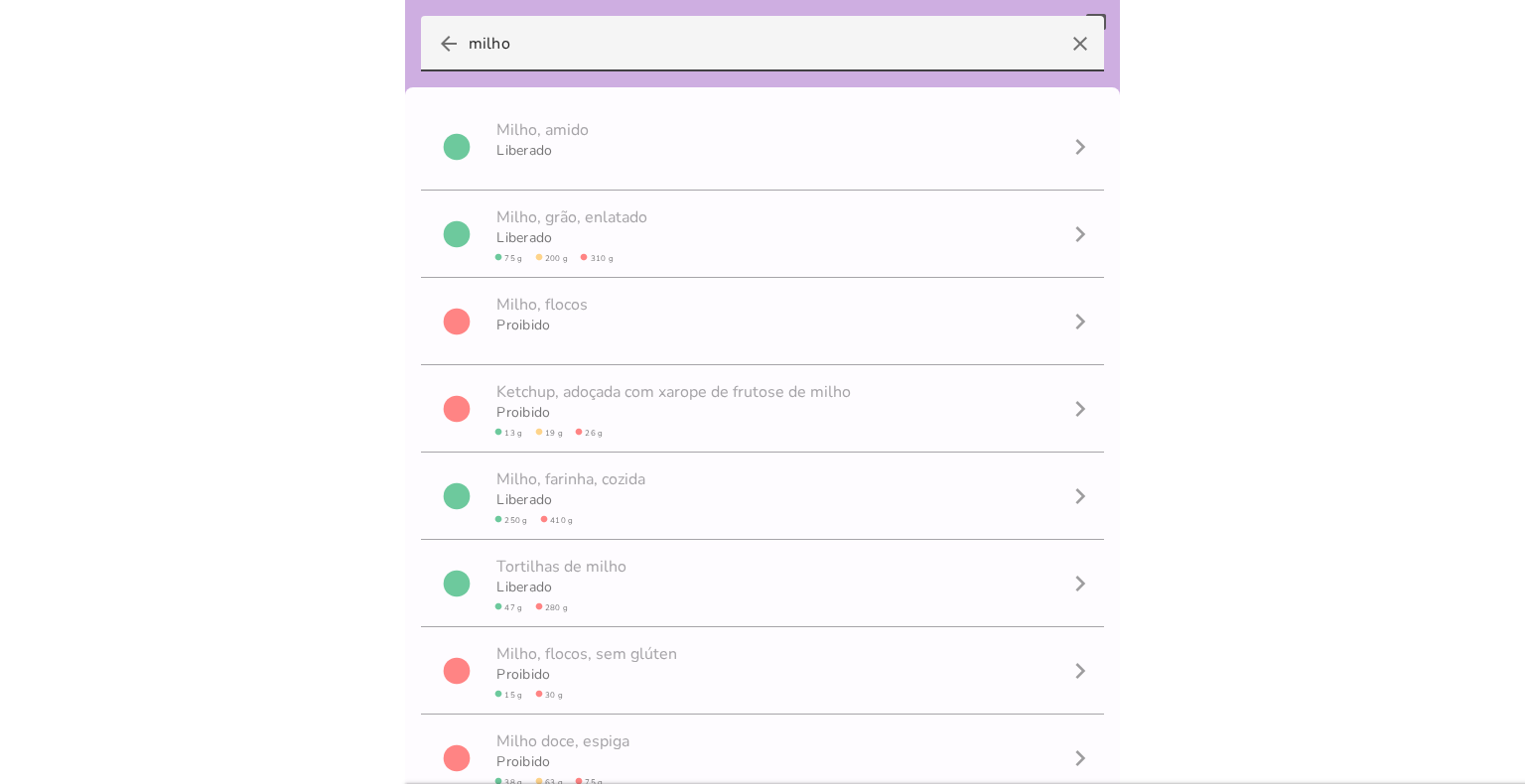 type on "milho" 